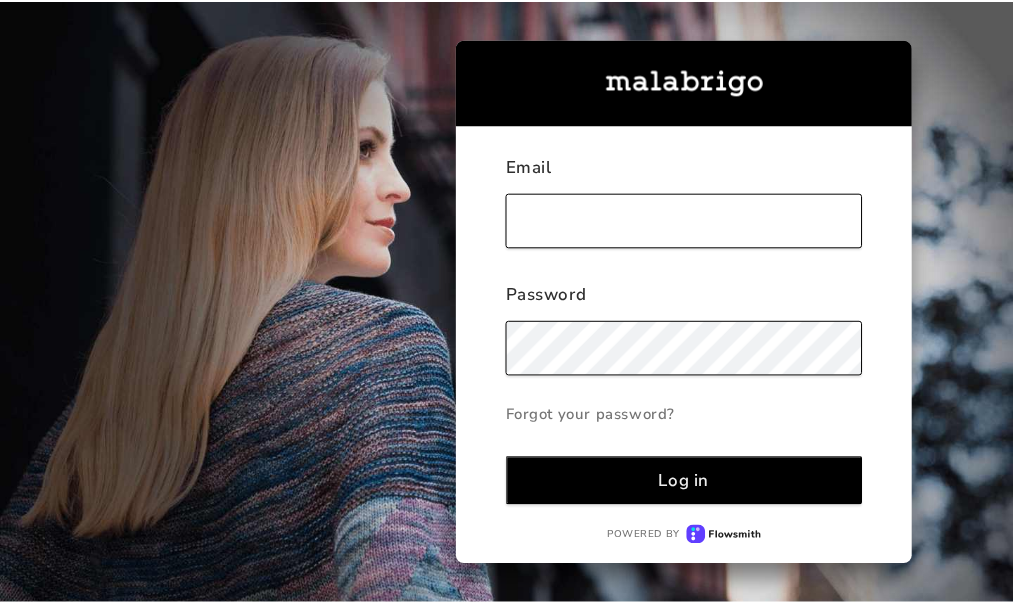 scroll, scrollTop: 0, scrollLeft: 0, axis: both 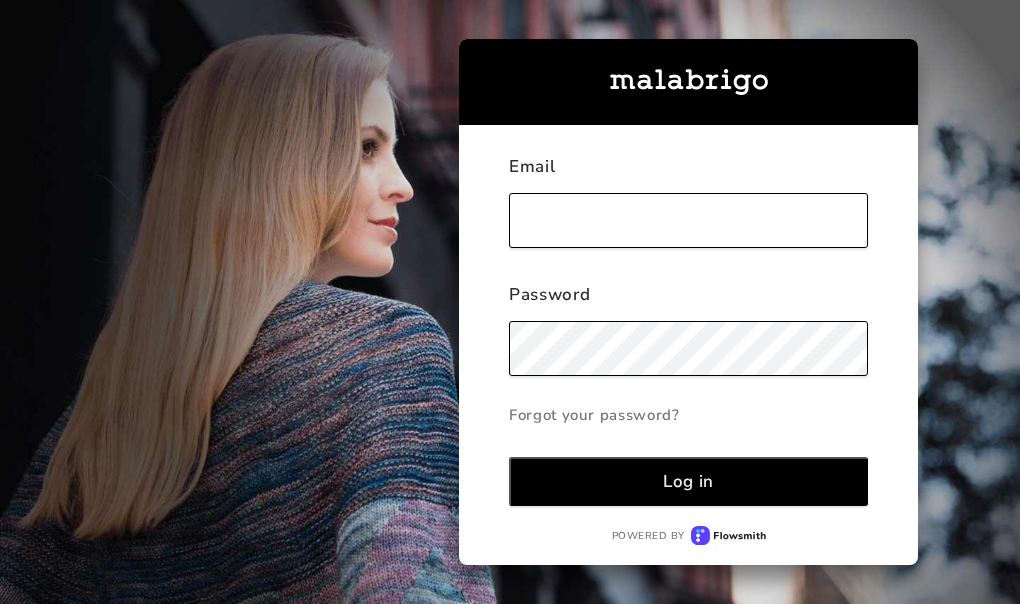 type on "[EMAIL_ADDRESS][DOMAIN_NAME]" 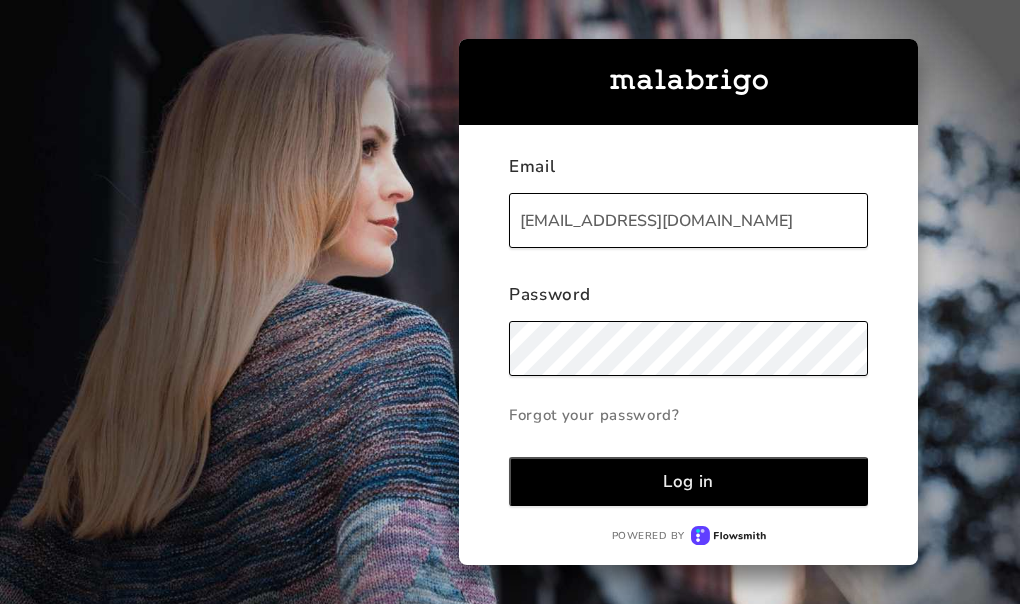 click on "Log in" at bounding box center (688, 481) 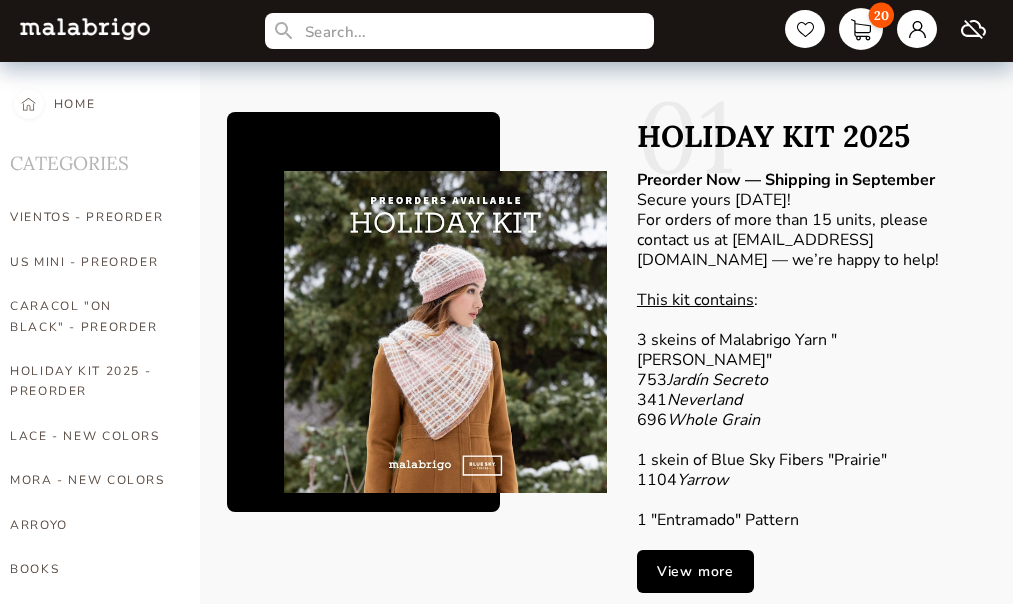 click on "20" at bounding box center [881, 15] 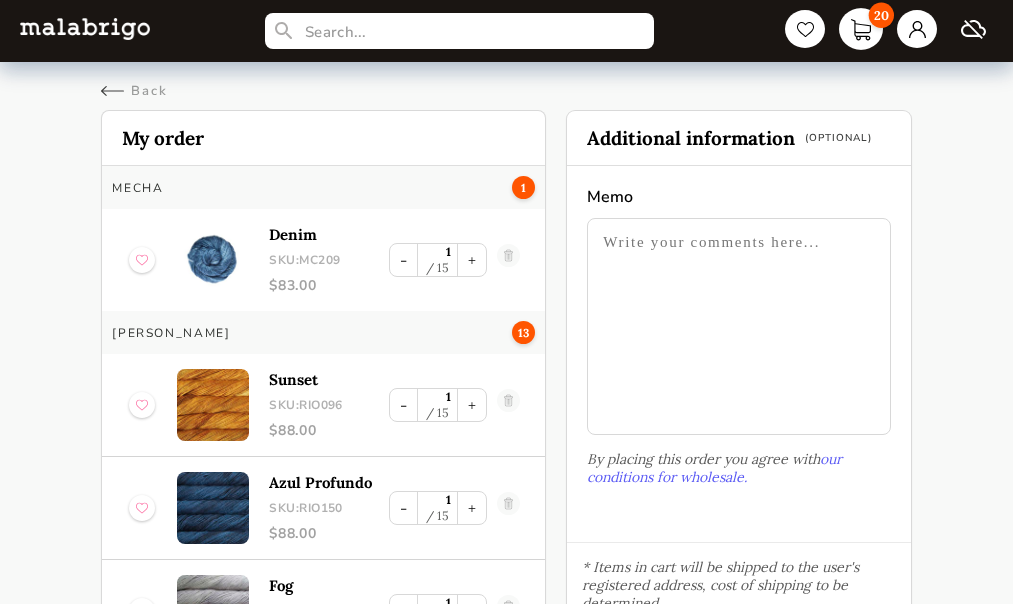 click on "20" at bounding box center [881, 15] 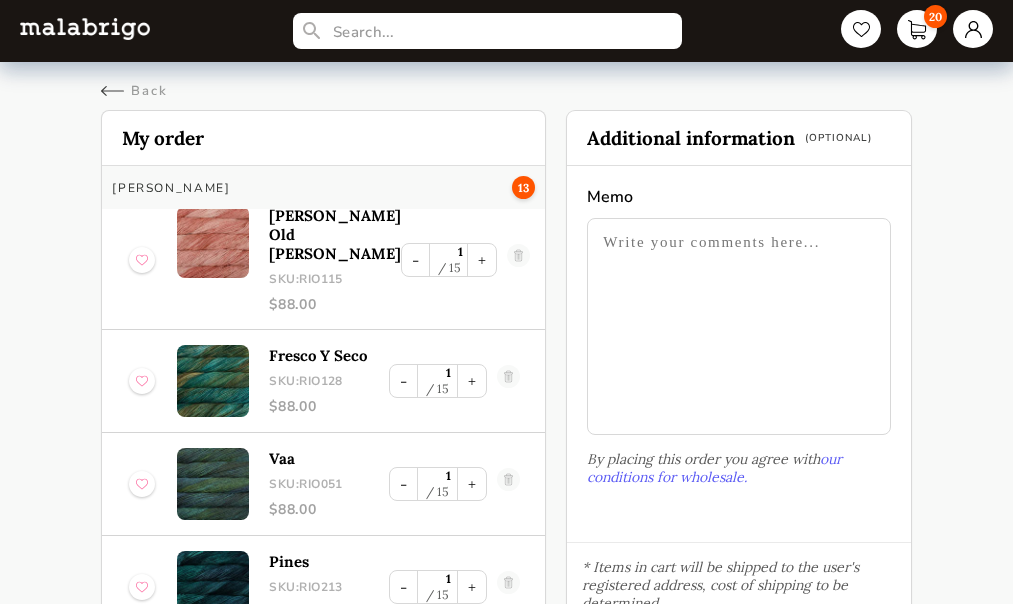 scroll, scrollTop: 1000, scrollLeft: 0, axis: vertical 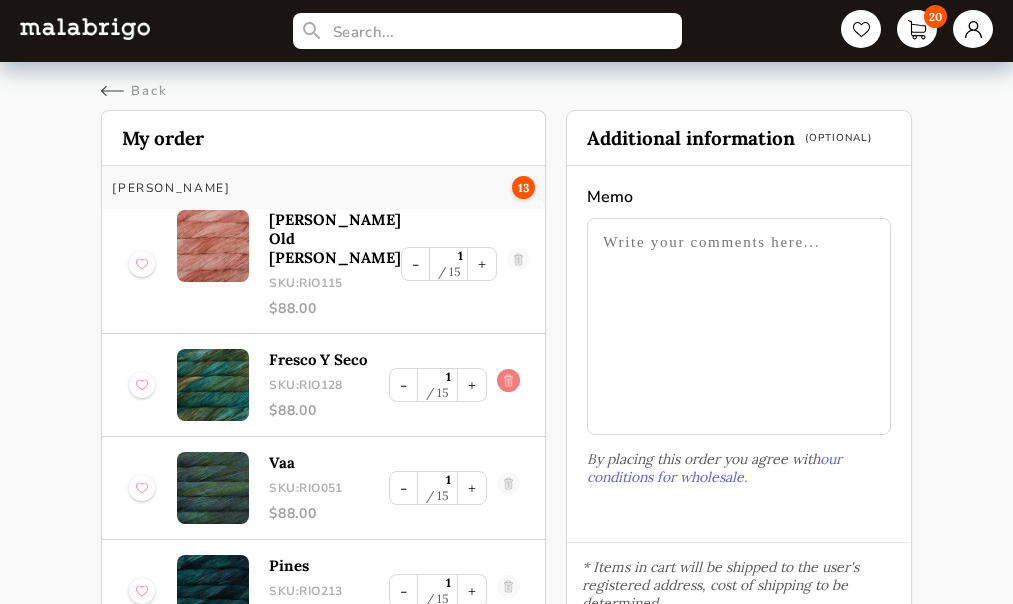 click at bounding box center [509, 385] 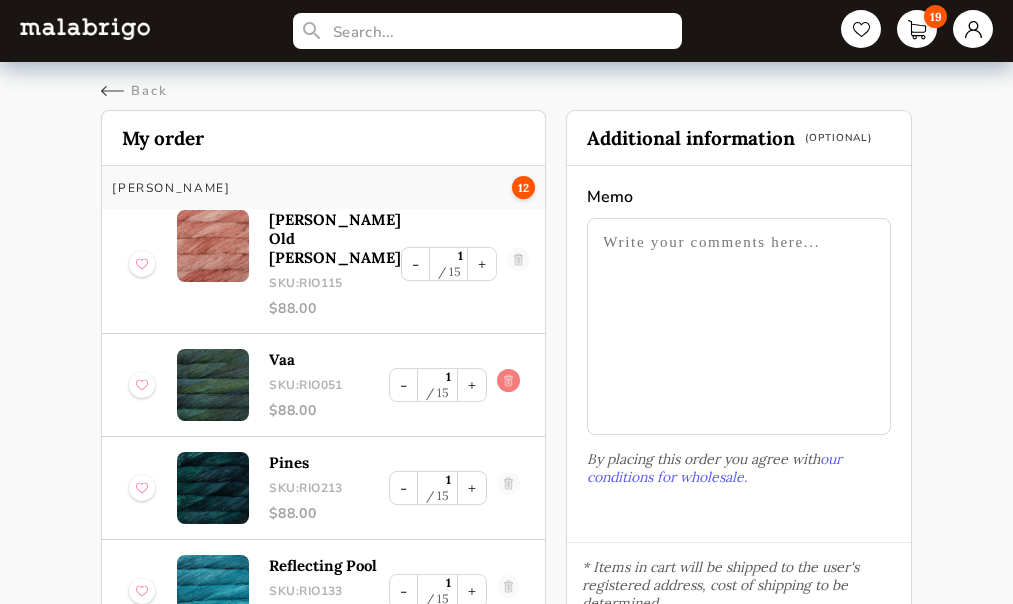 click at bounding box center [509, 385] 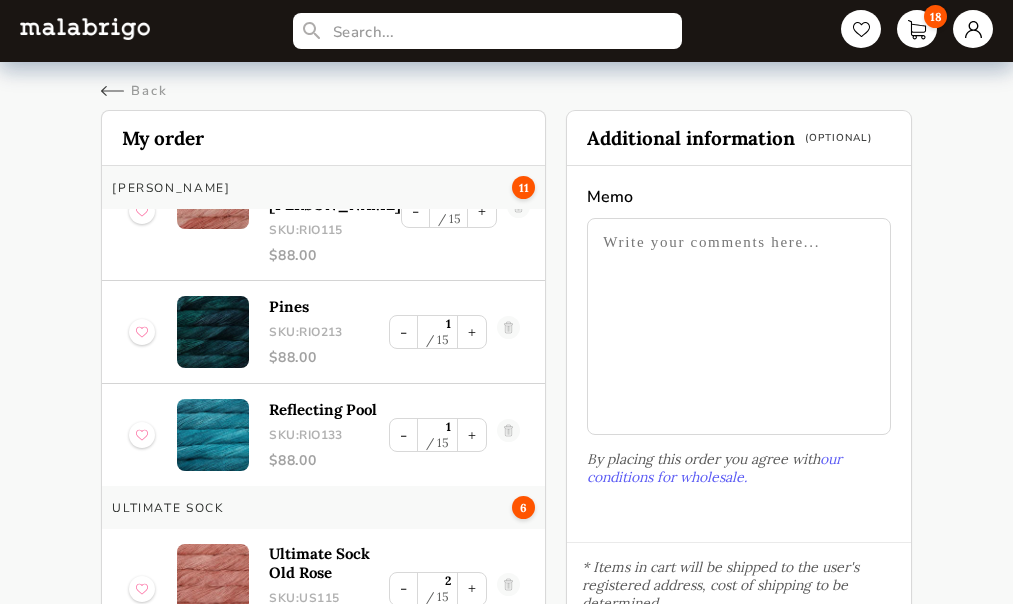 scroll, scrollTop: 1100, scrollLeft: 0, axis: vertical 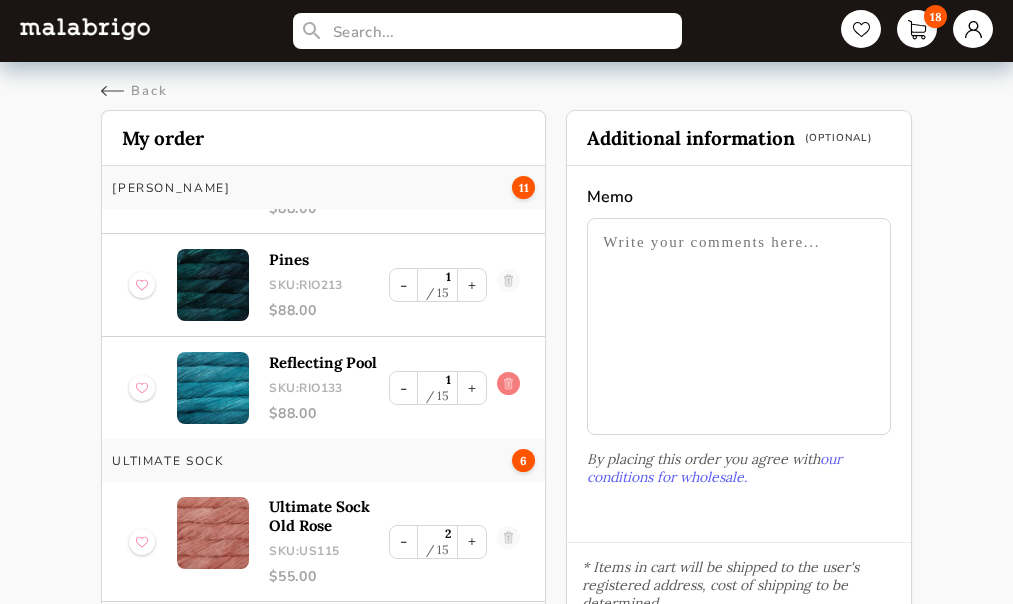 click at bounding box center (509, 388) 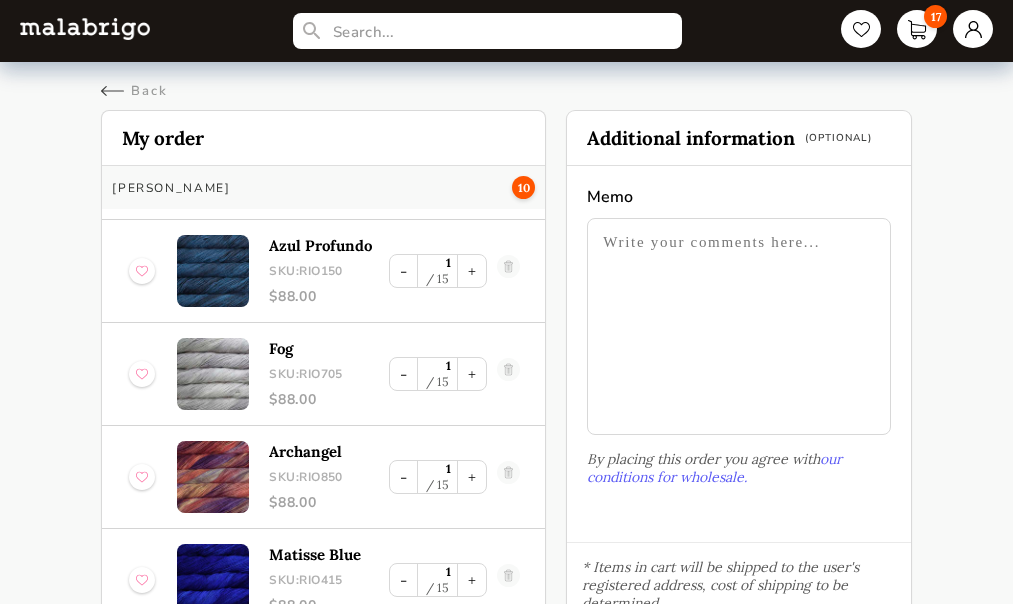 scroll, scrollTop: 200, scrollLeft: 0, axis: vertical 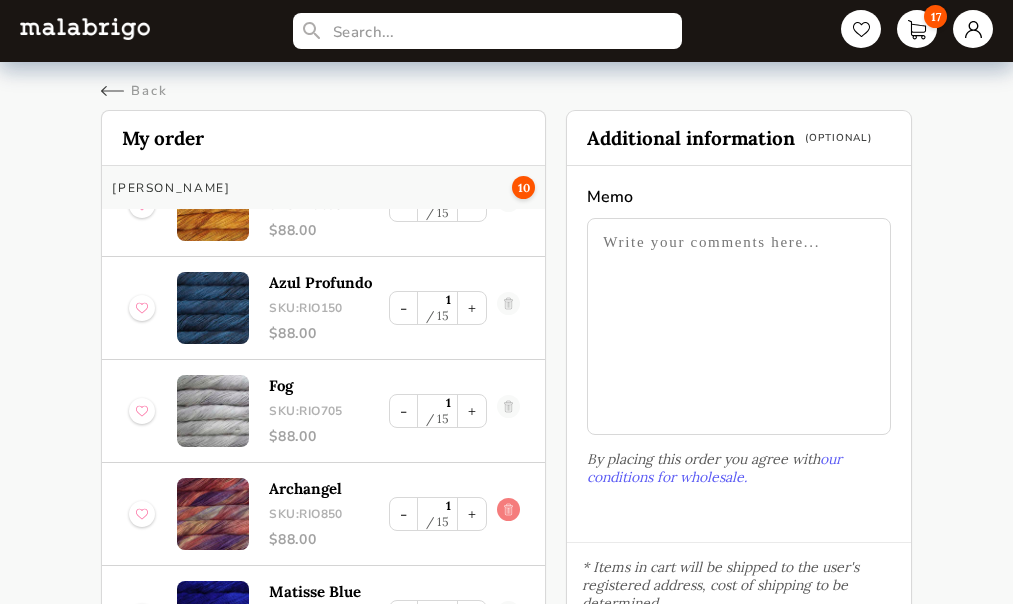 click at bounding box center [509, 514] 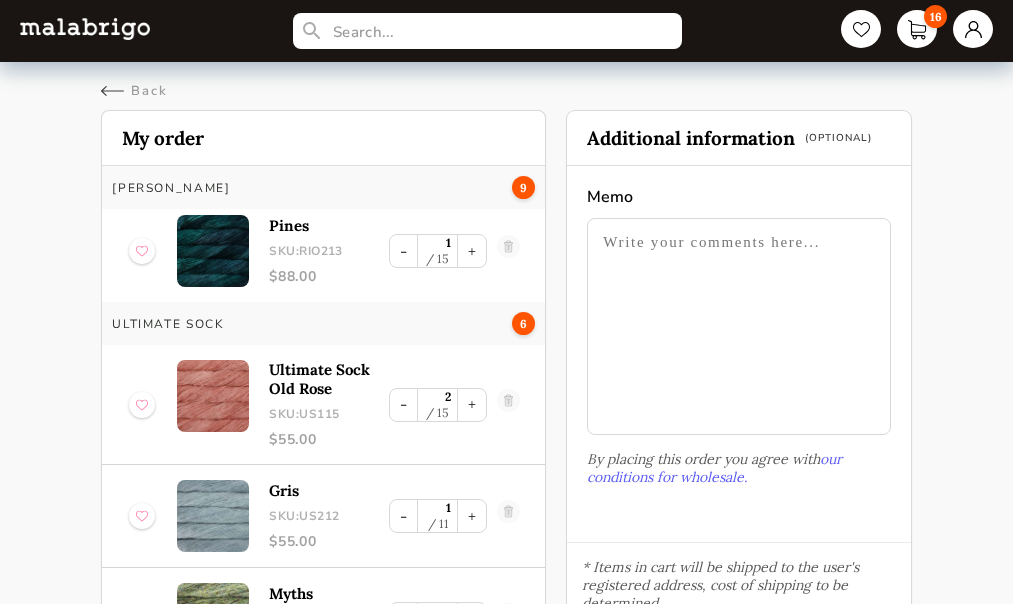 scroll, scrollTop: 1055, scrollLeft: 0, axis: vertical 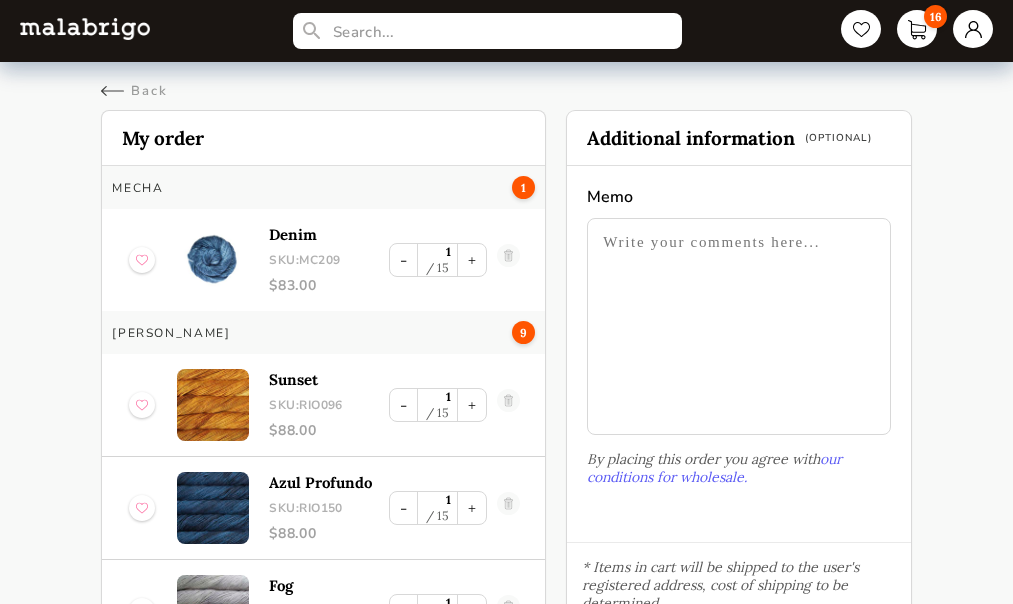 click on "Back" at bounding box center [506, 81] 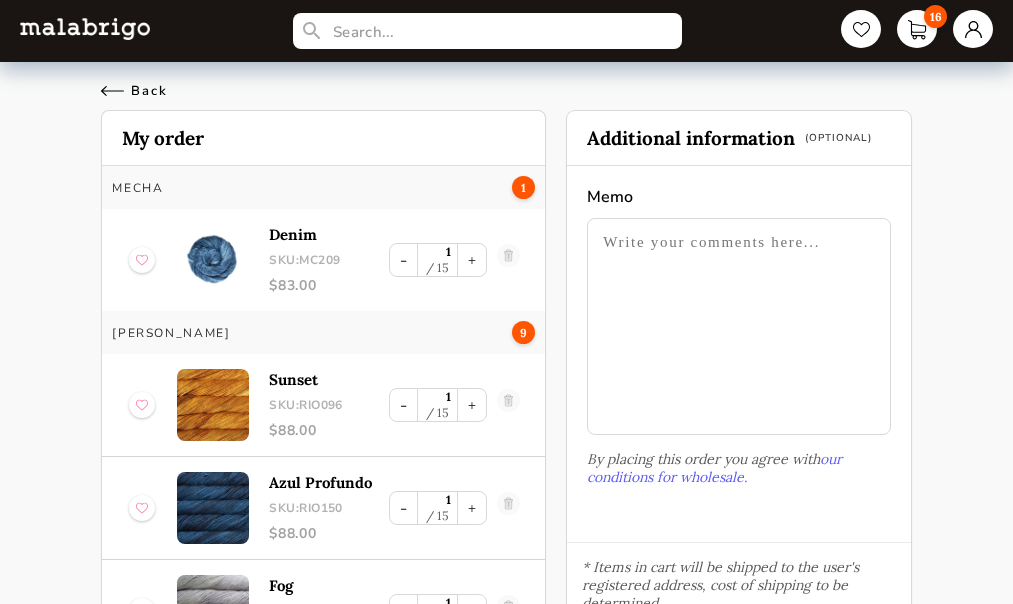 click on "Back" at bounding box center [134, 91] 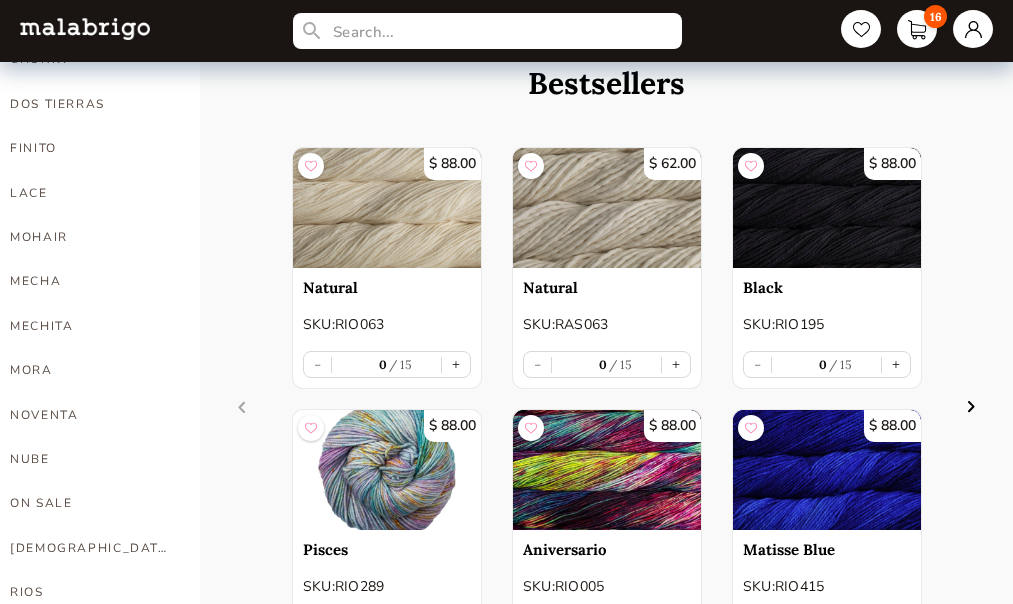 scroll, scrollTop: 800, scrollLeft: 0, axis: vertical 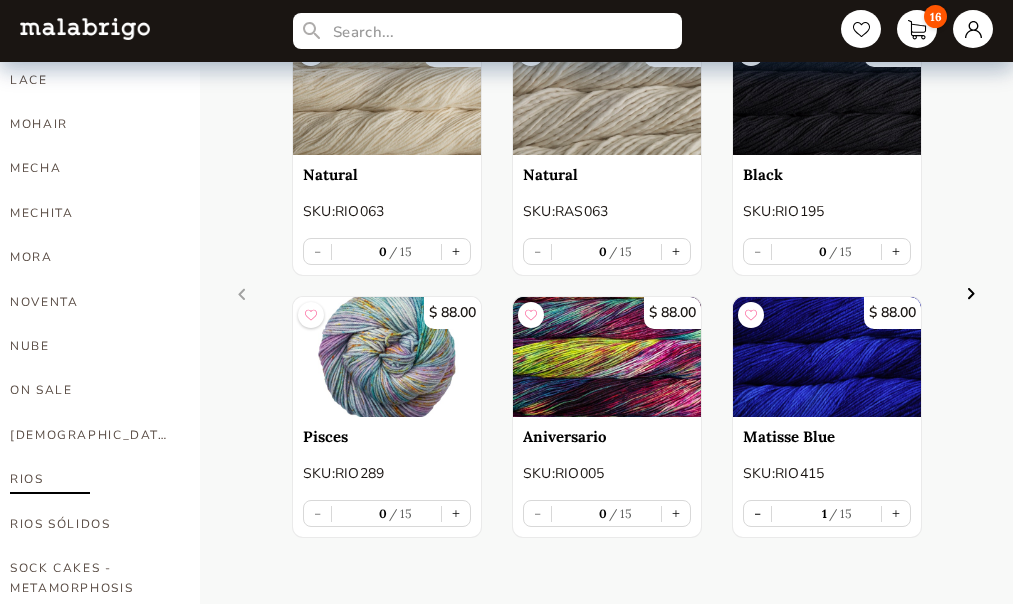 click on "RIOS" at bounding box center [90, 479] 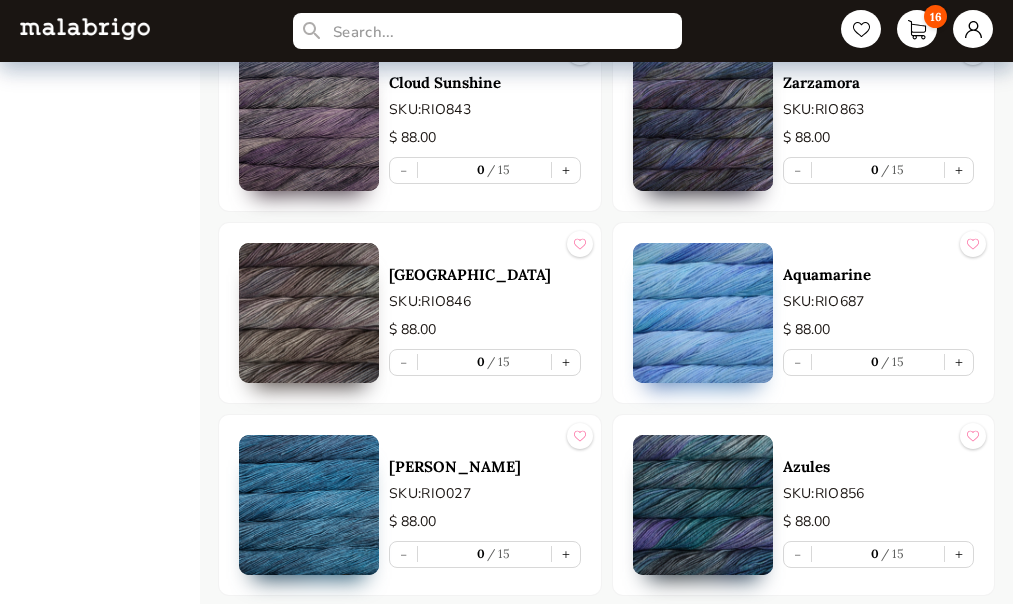 scroll, scrollTop: 3500, scrollLeft: 0, axis: vertical 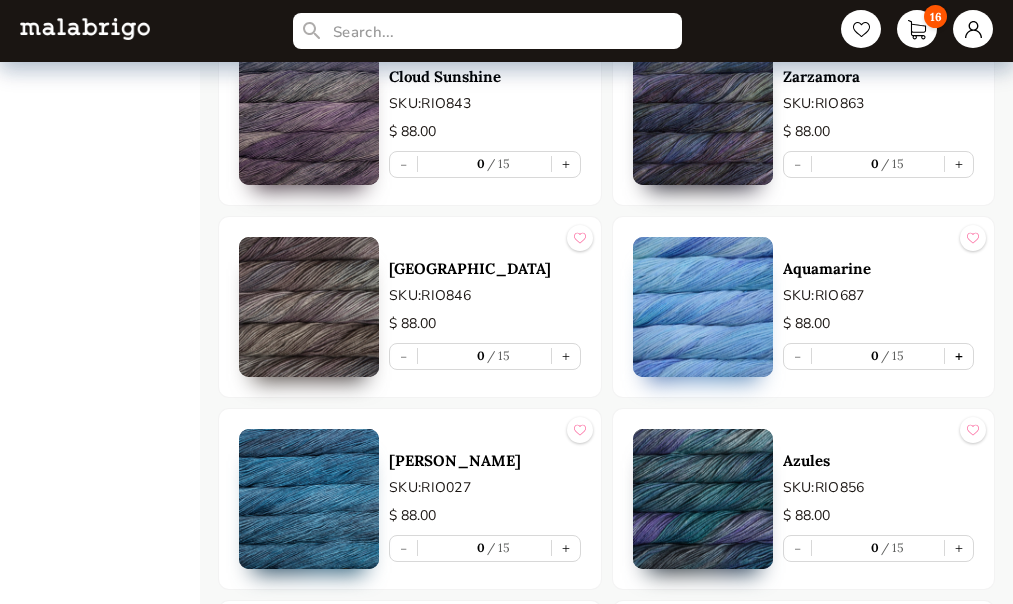click on "+" at bounding box center (959, 356) 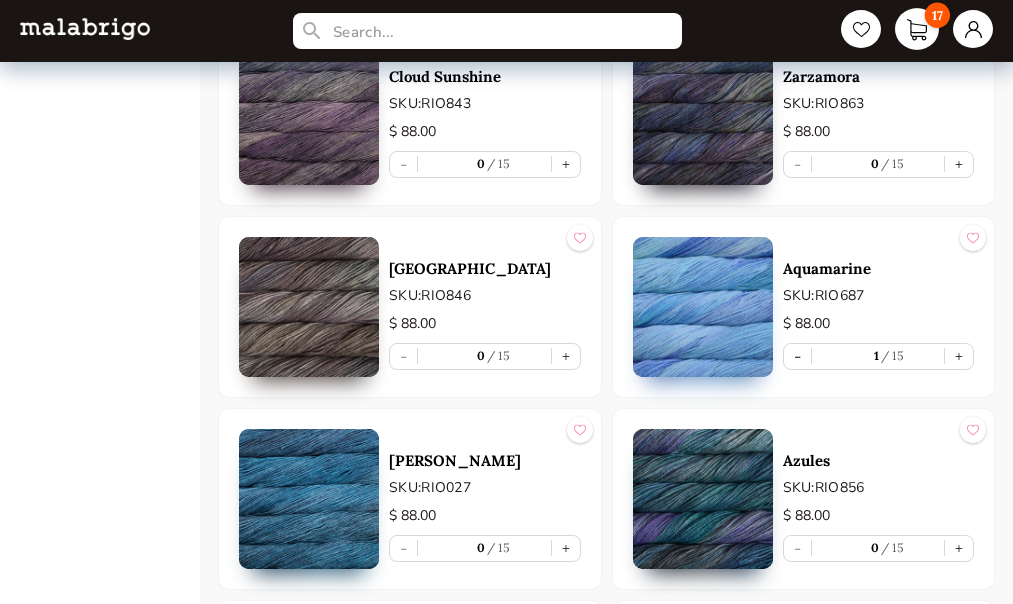 click on "17" at bounding box center [937, 15] 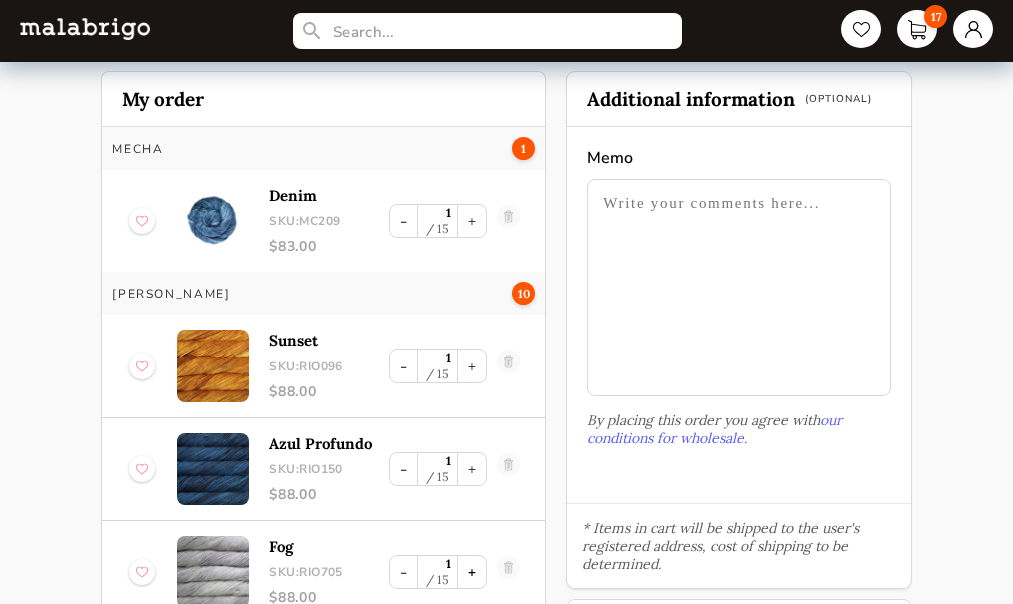 scroll, scrollTop: 16, scrollLeft: 0, axis: vertical 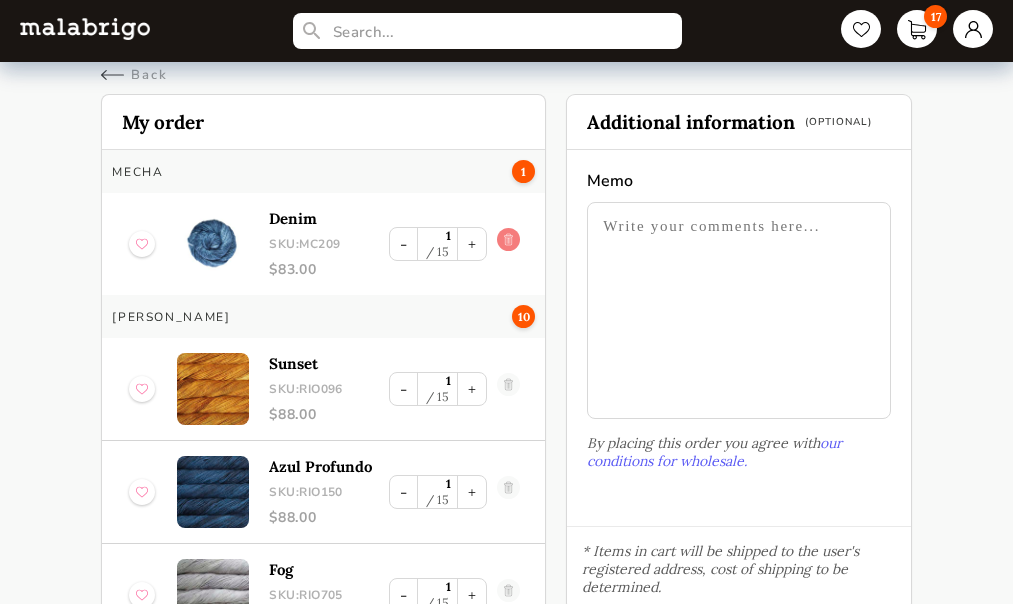 click at bounding box center [509, 244] 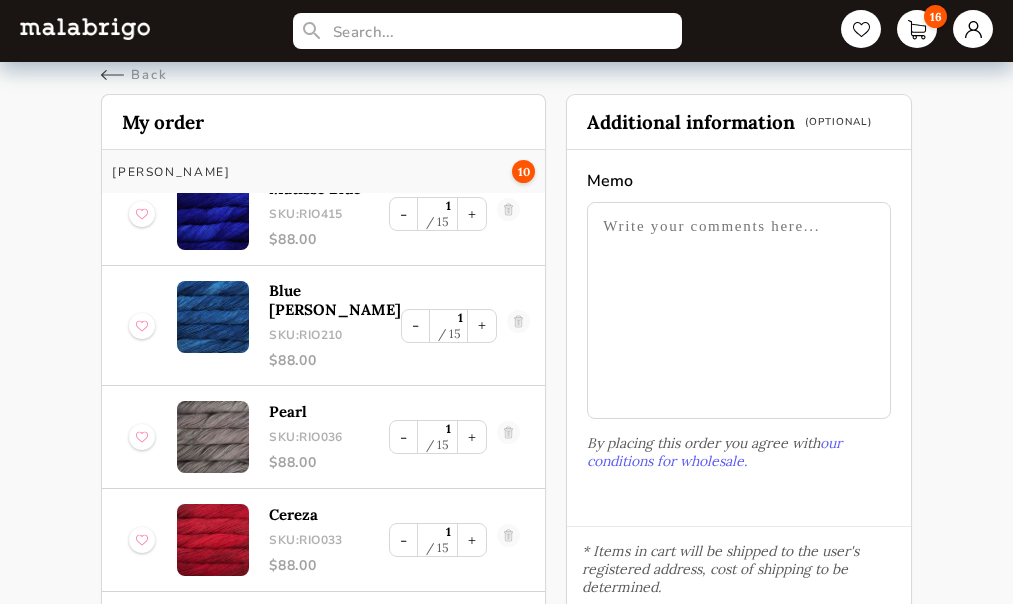 scroll, scrollTop: 400, scrollLeft: 0, axis: vertical 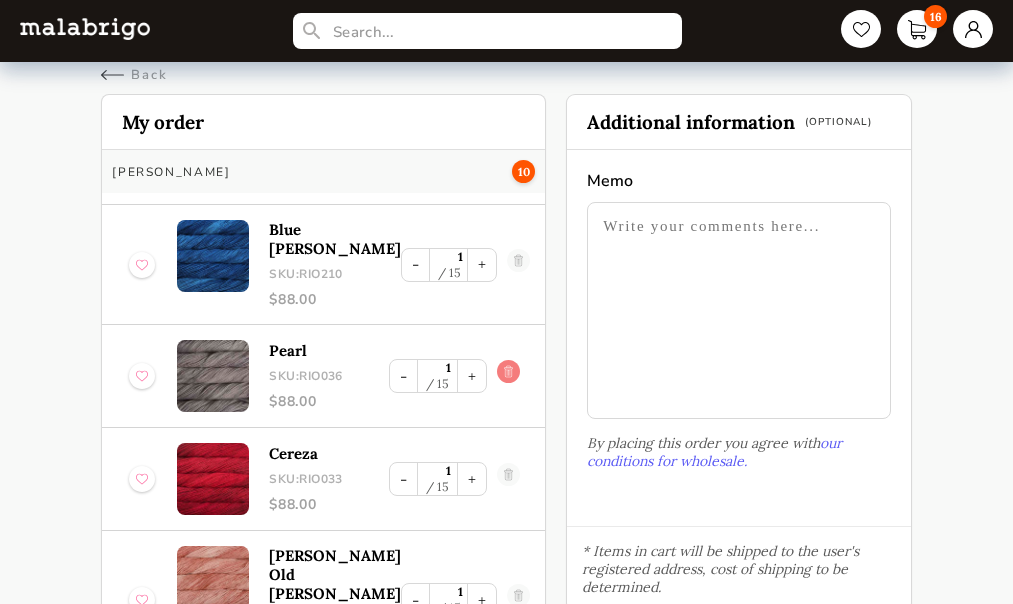 click at bounding box center [509, 376] 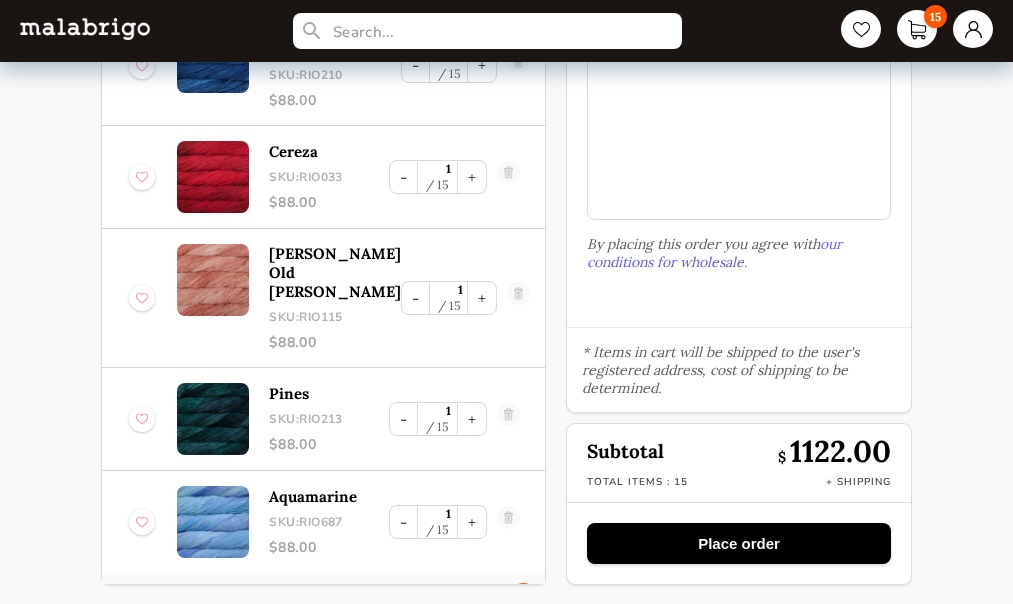 scroll, scrollTop: 216, scrollLeft: 0, axis: vertical 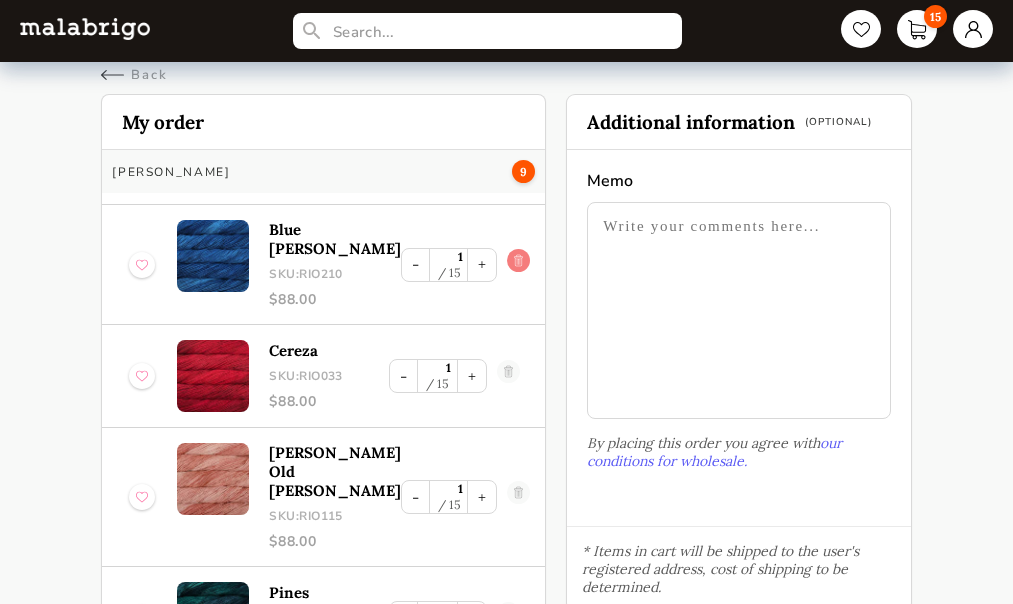 click at bounding box center [519, 265] 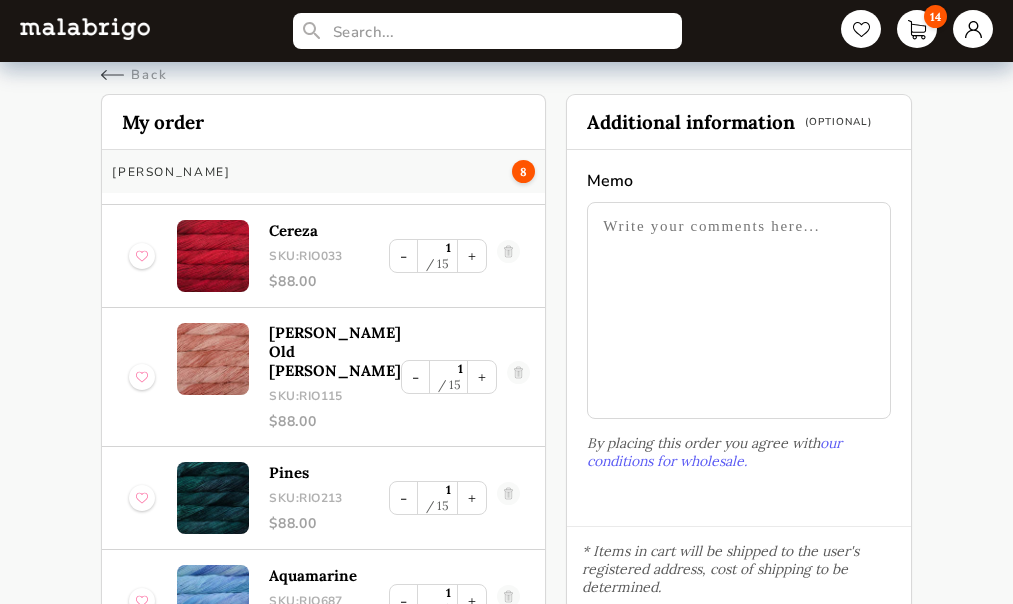 scroll, scrollTop: 216, scrollLeft: 0, axis: vertical 